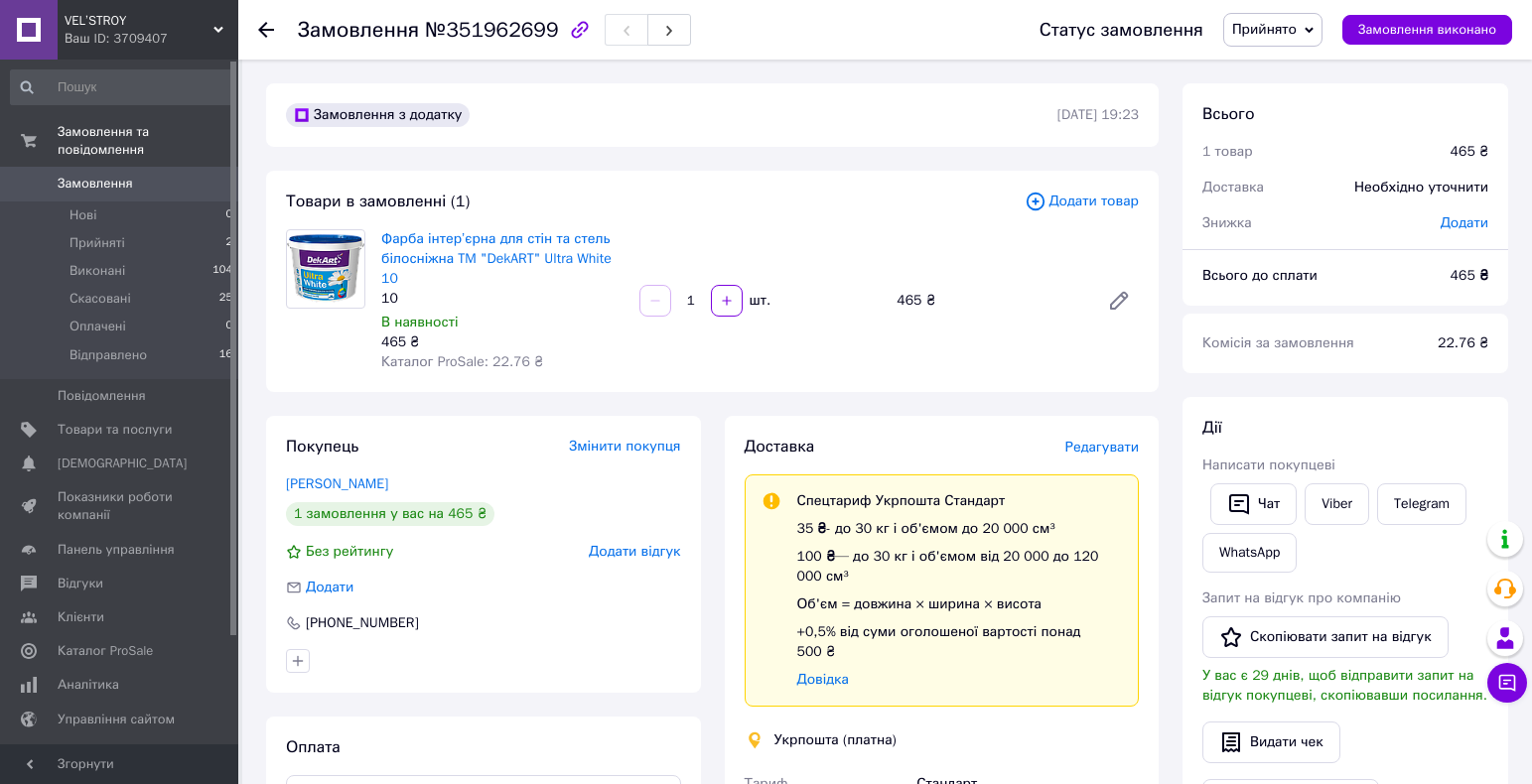 scroll, scrollTop: 0, scrollLeft: 0, axis: both 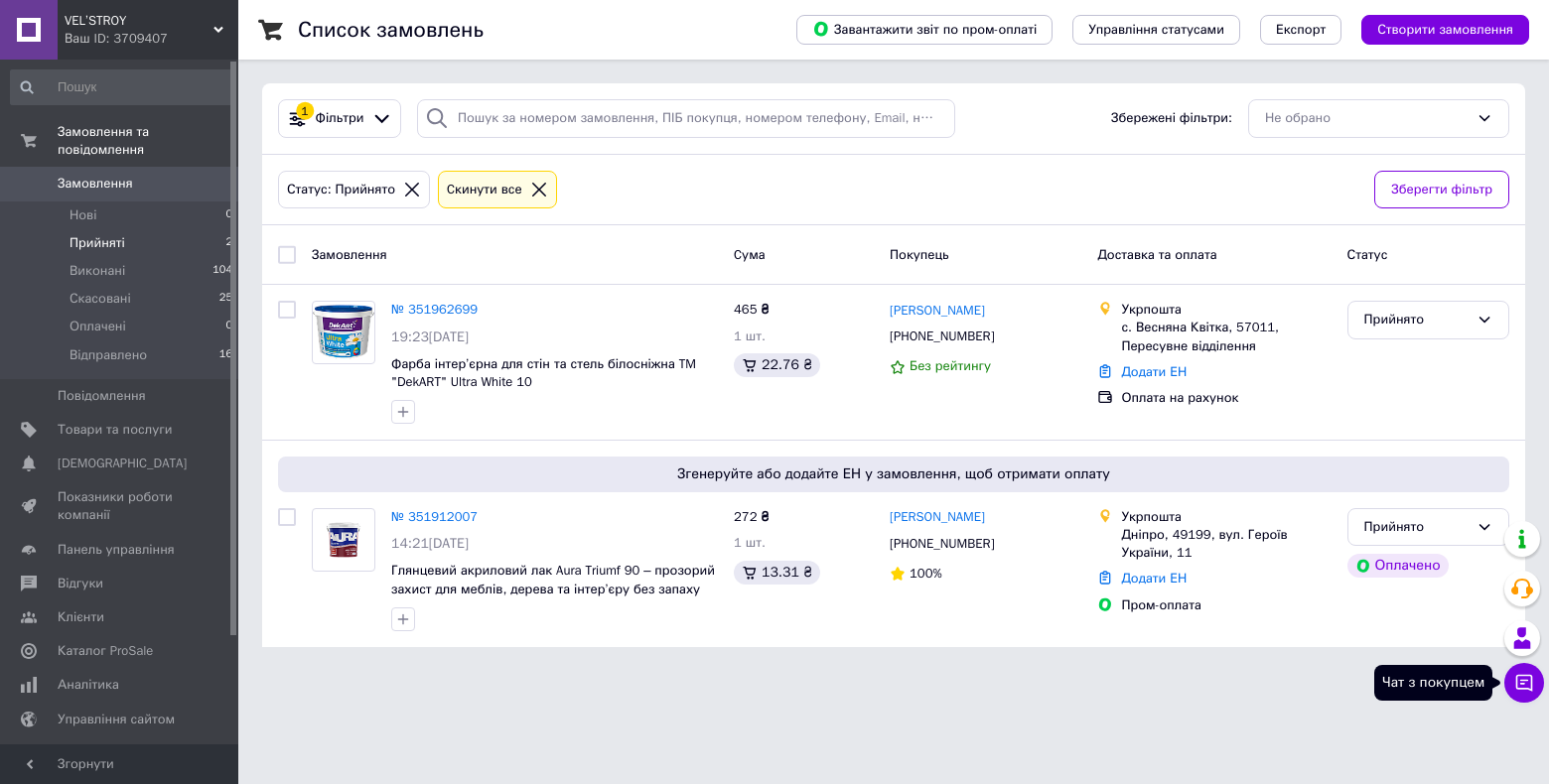 click on "Чат з покупцем" at bounding box center [1524, 683] 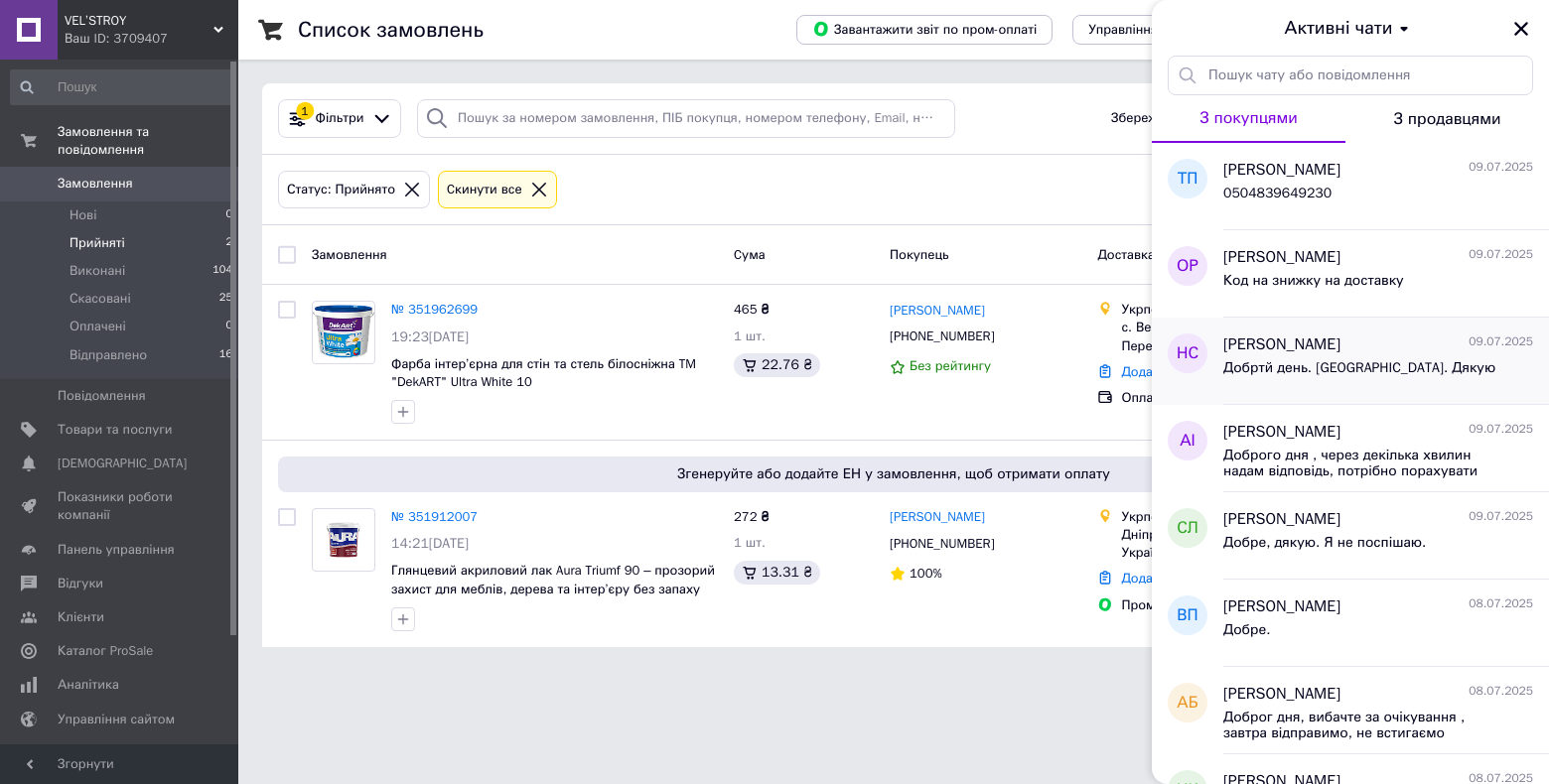 click on "Добртй день. Добре. Дякую" at bounding box center (1359, 368) 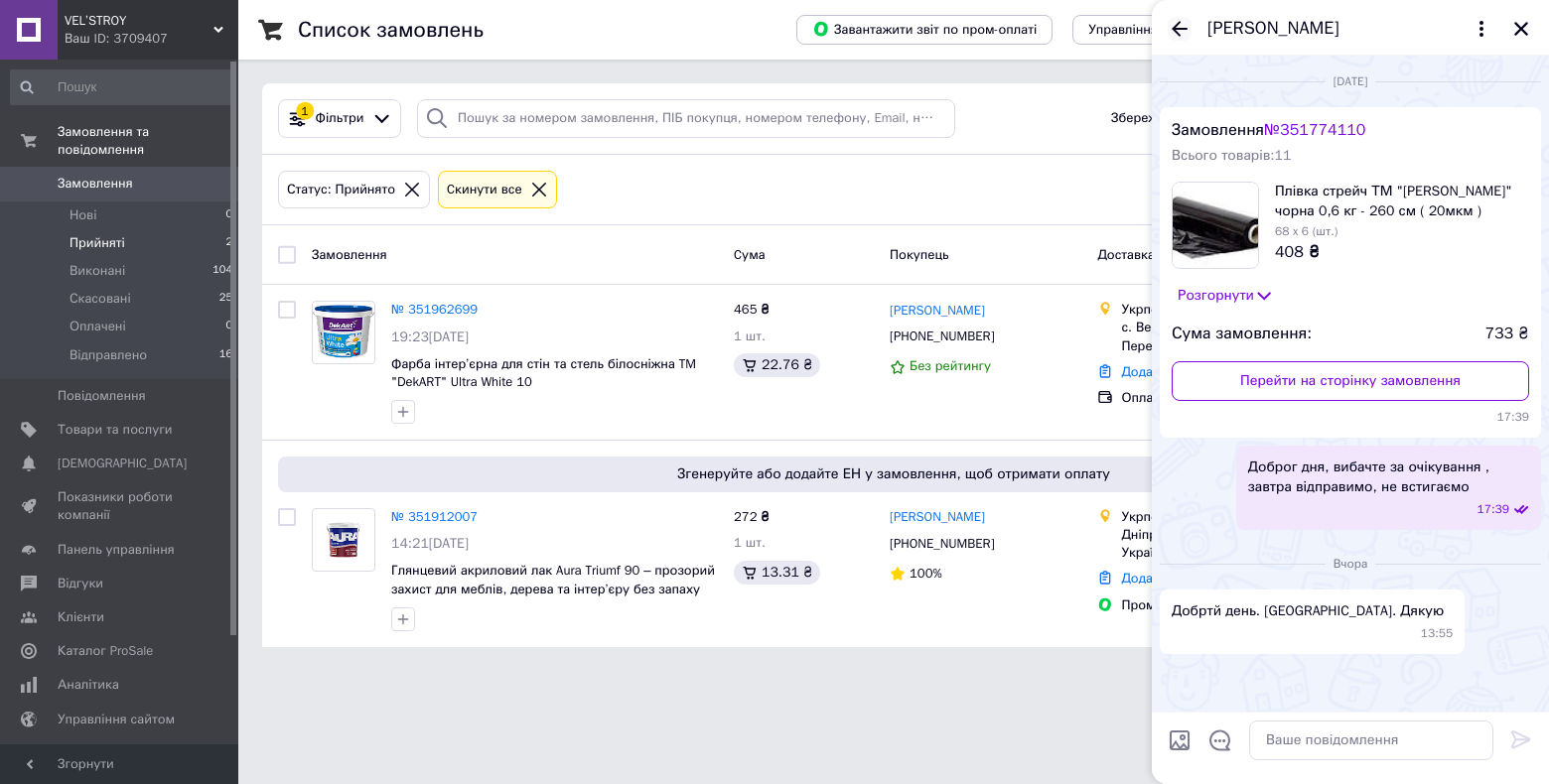 click 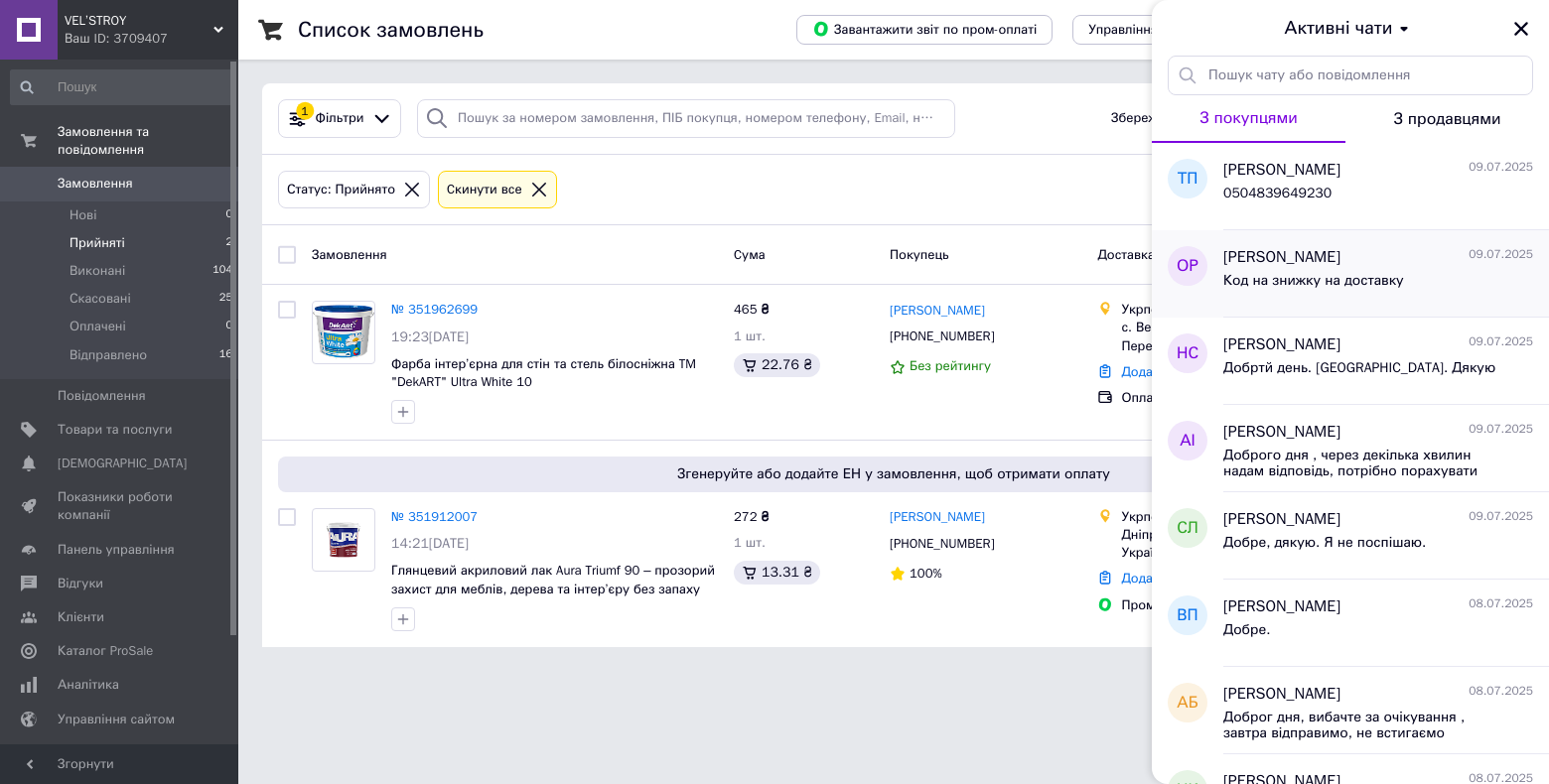 click on "Ольга Руденко 09.07.2025" at bounding box center [1378, 257] 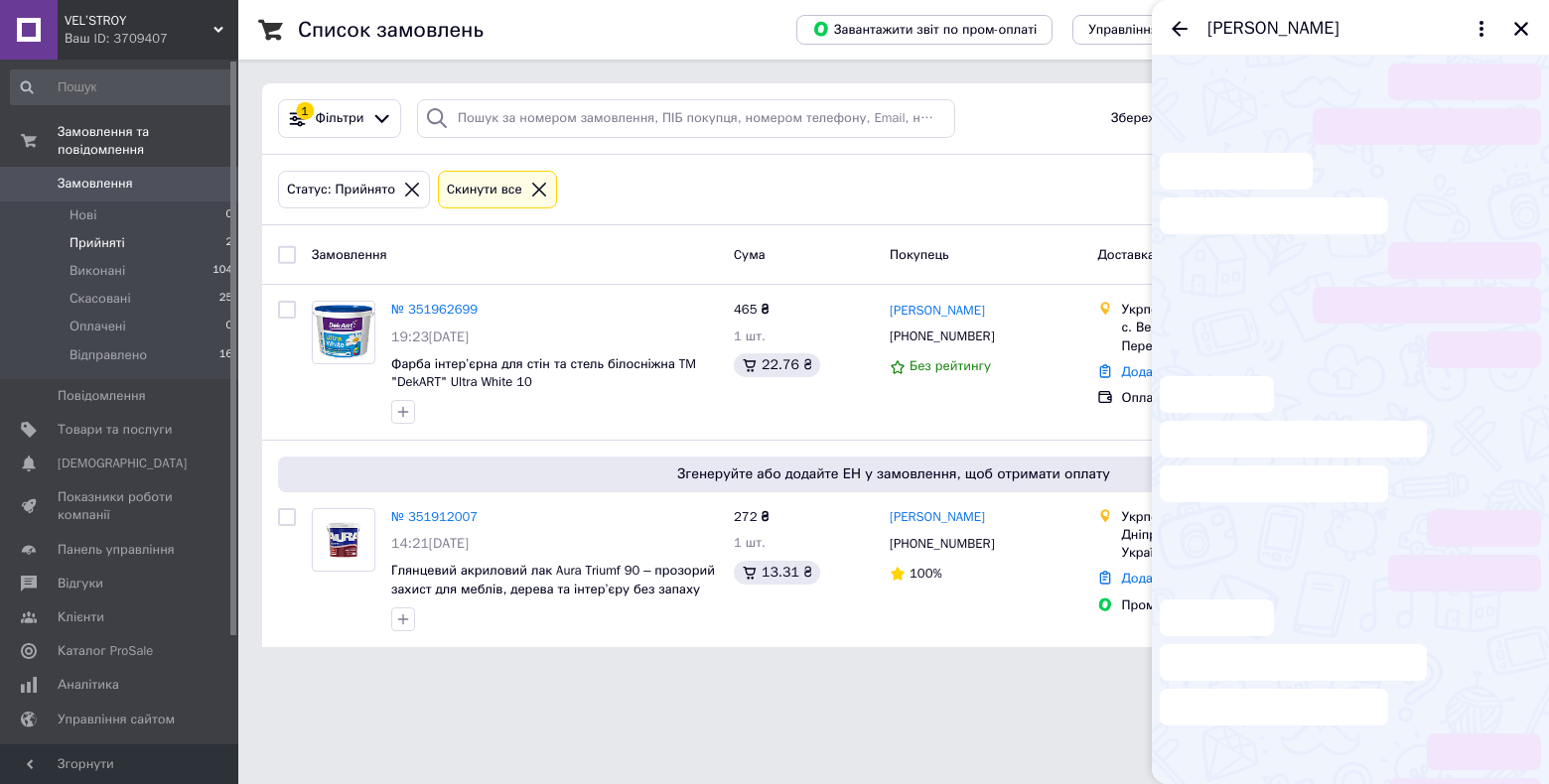 scroll, scrollTop: 505, scrollLeft: 0, axis: vertical 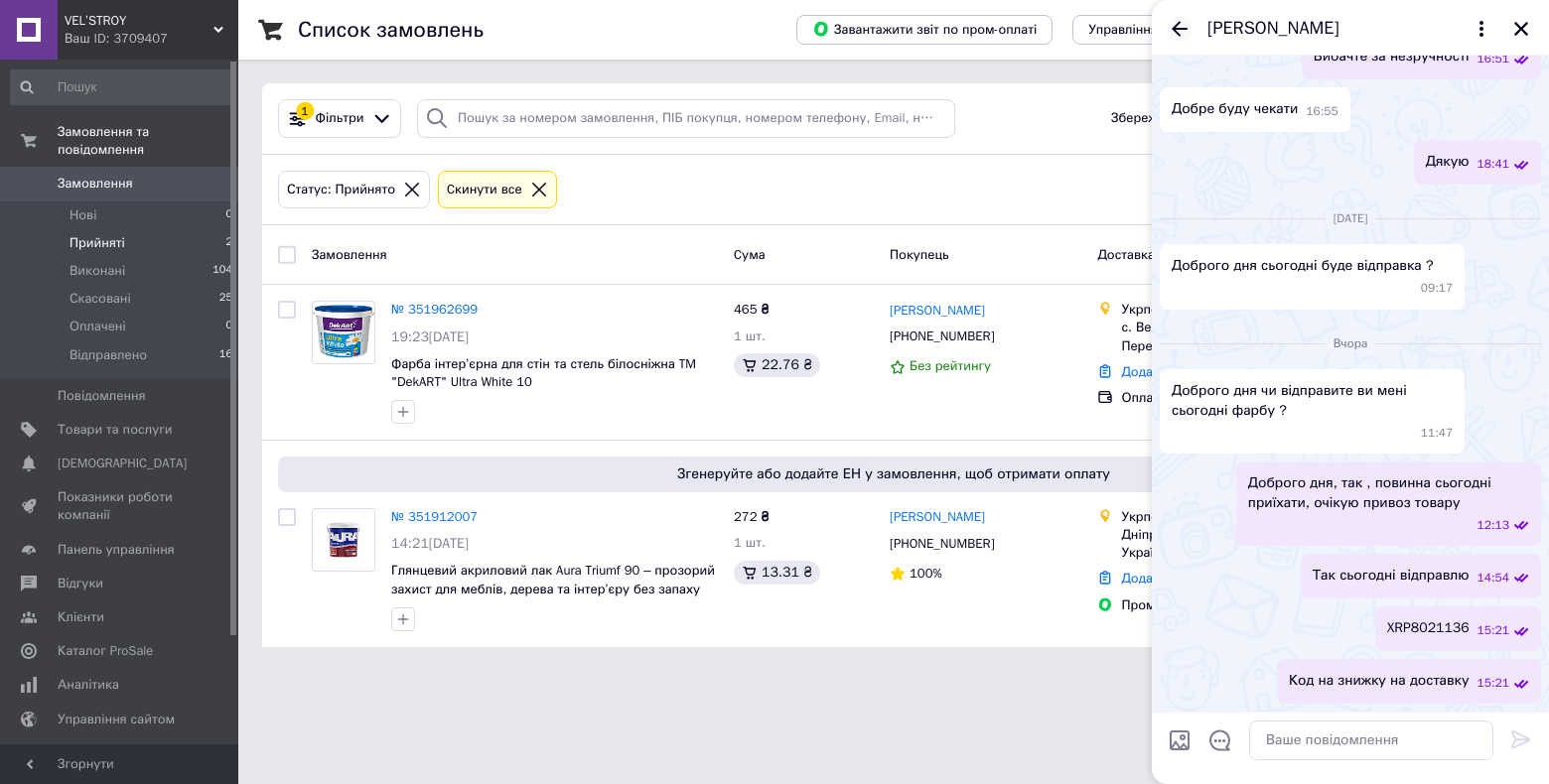click 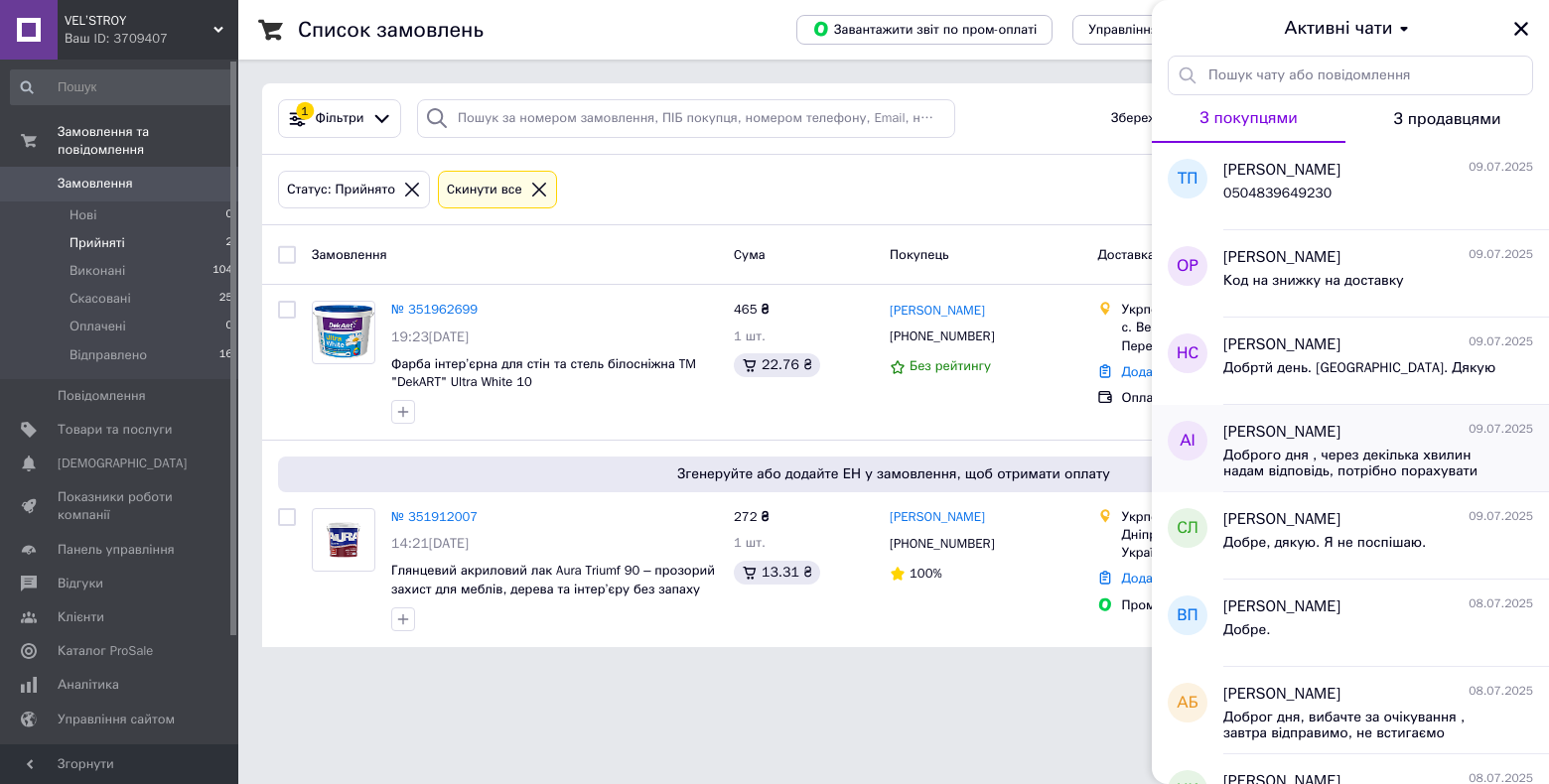 click on "Доброго дня , через декілька хвилин надам відповідь, потрібно порахувати замовлення , зараз у укр пошти діють обмеження" at bounding box center (1364, 463) 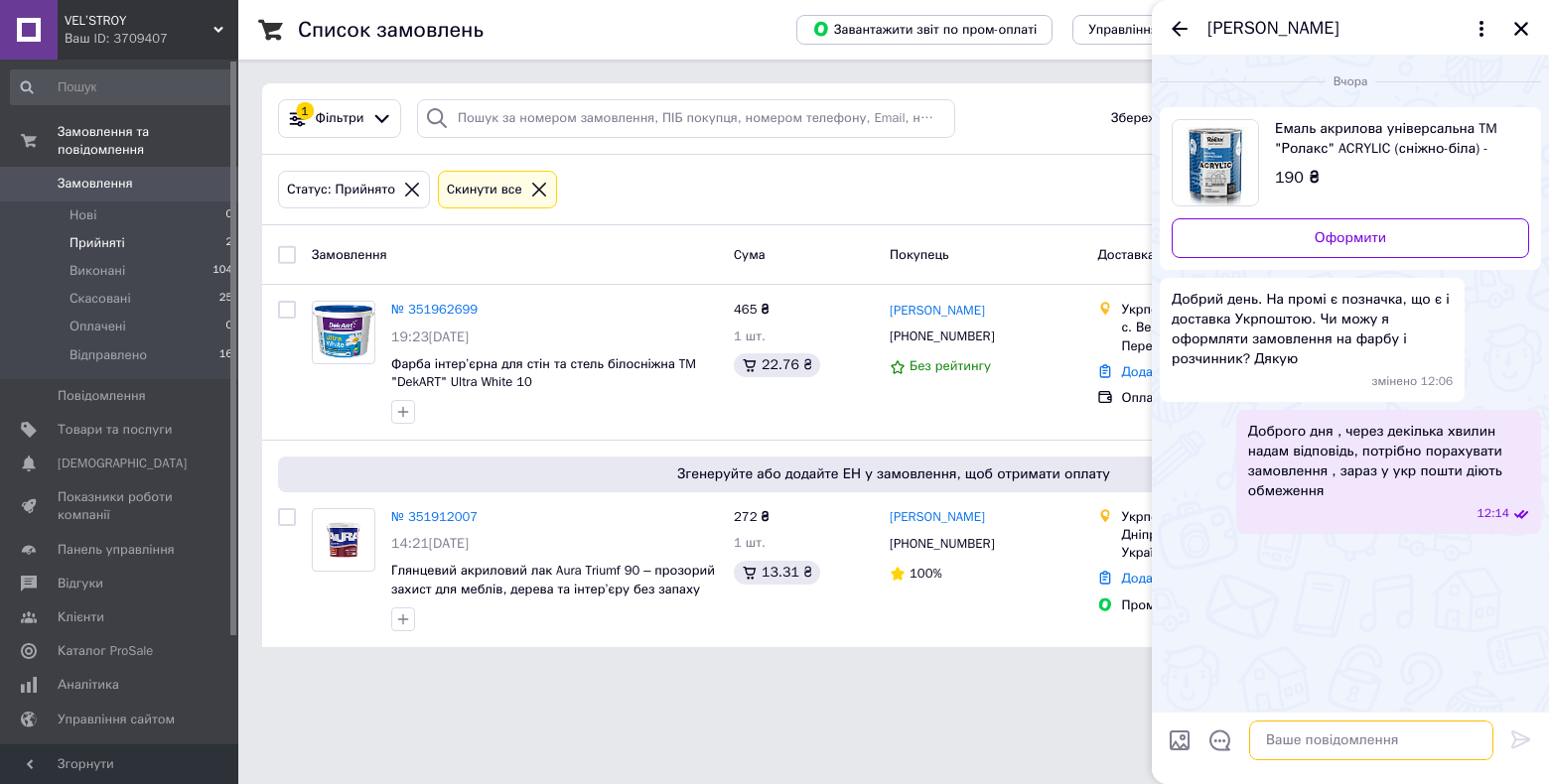 click at bounding box center (1371, 740) 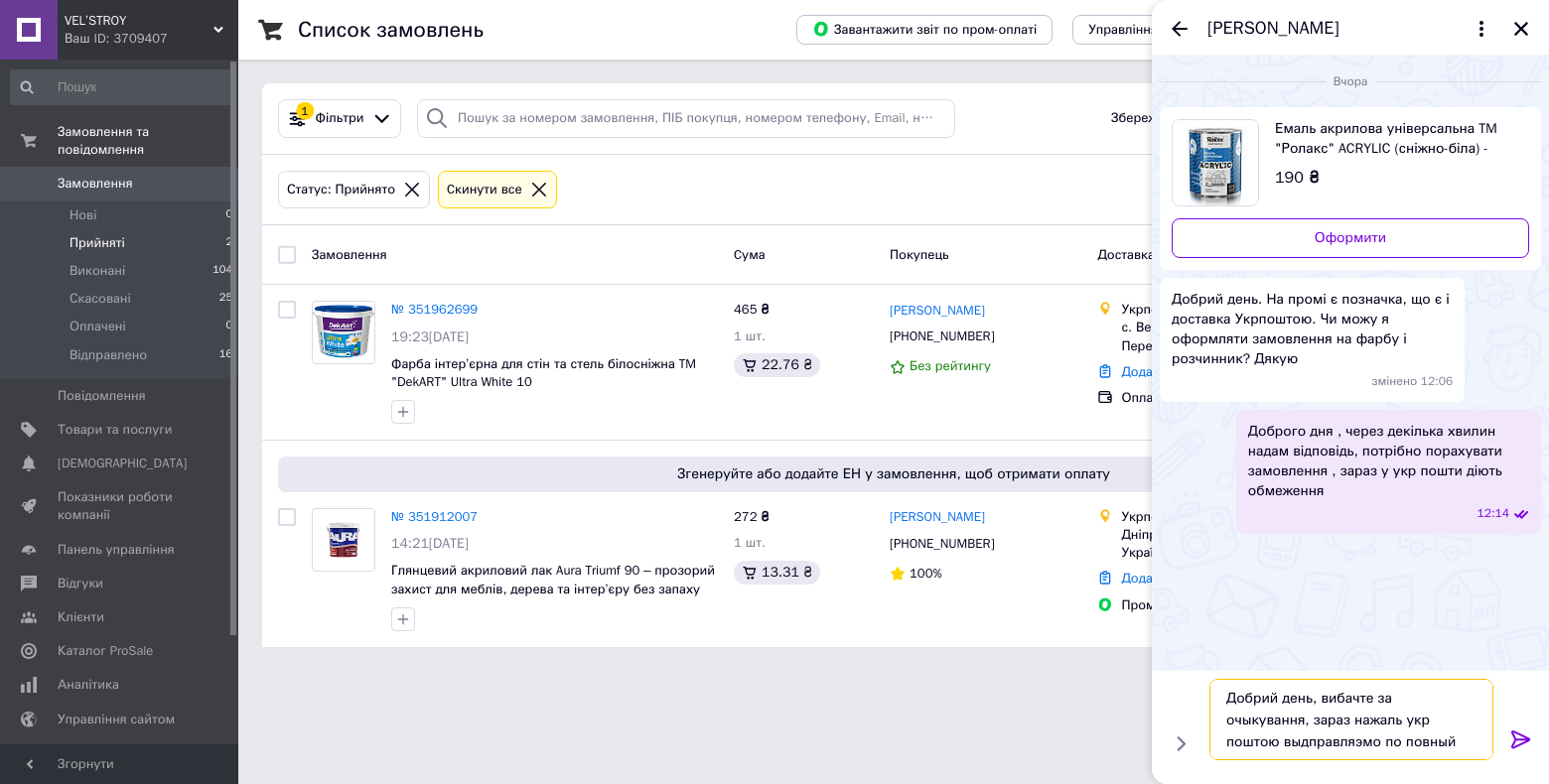 click on "Добрий день, вибачте за очыкування, зараз нажаль укр поштою выдправляэмо по повный предоплаты" at bounding box center (1351, 719) 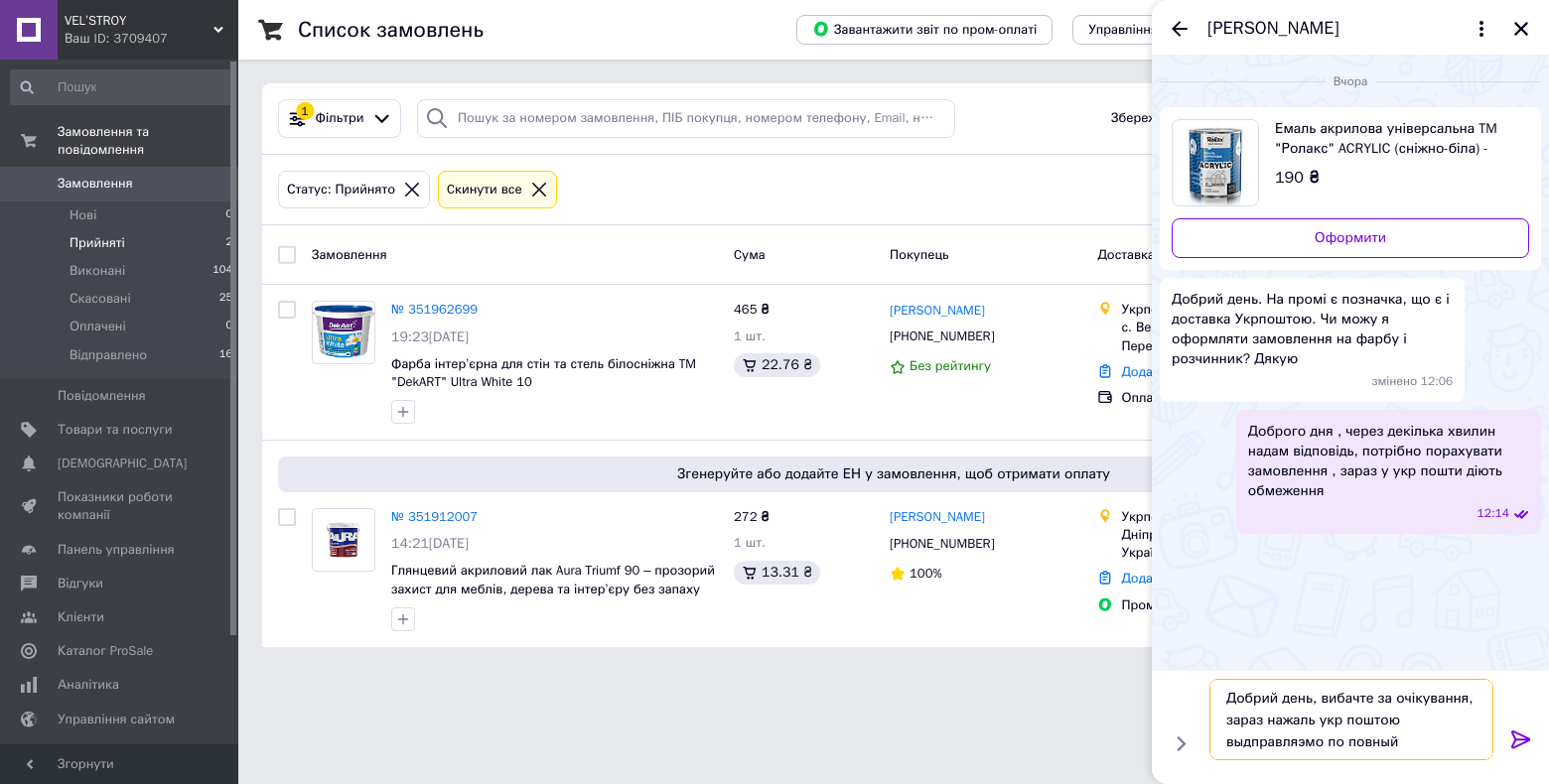click on "Добрий день, вибачте за очікування, зараз нажаль укр поштою выдправляэмо по повный предоплаты" at bounding box center (1351, 719) 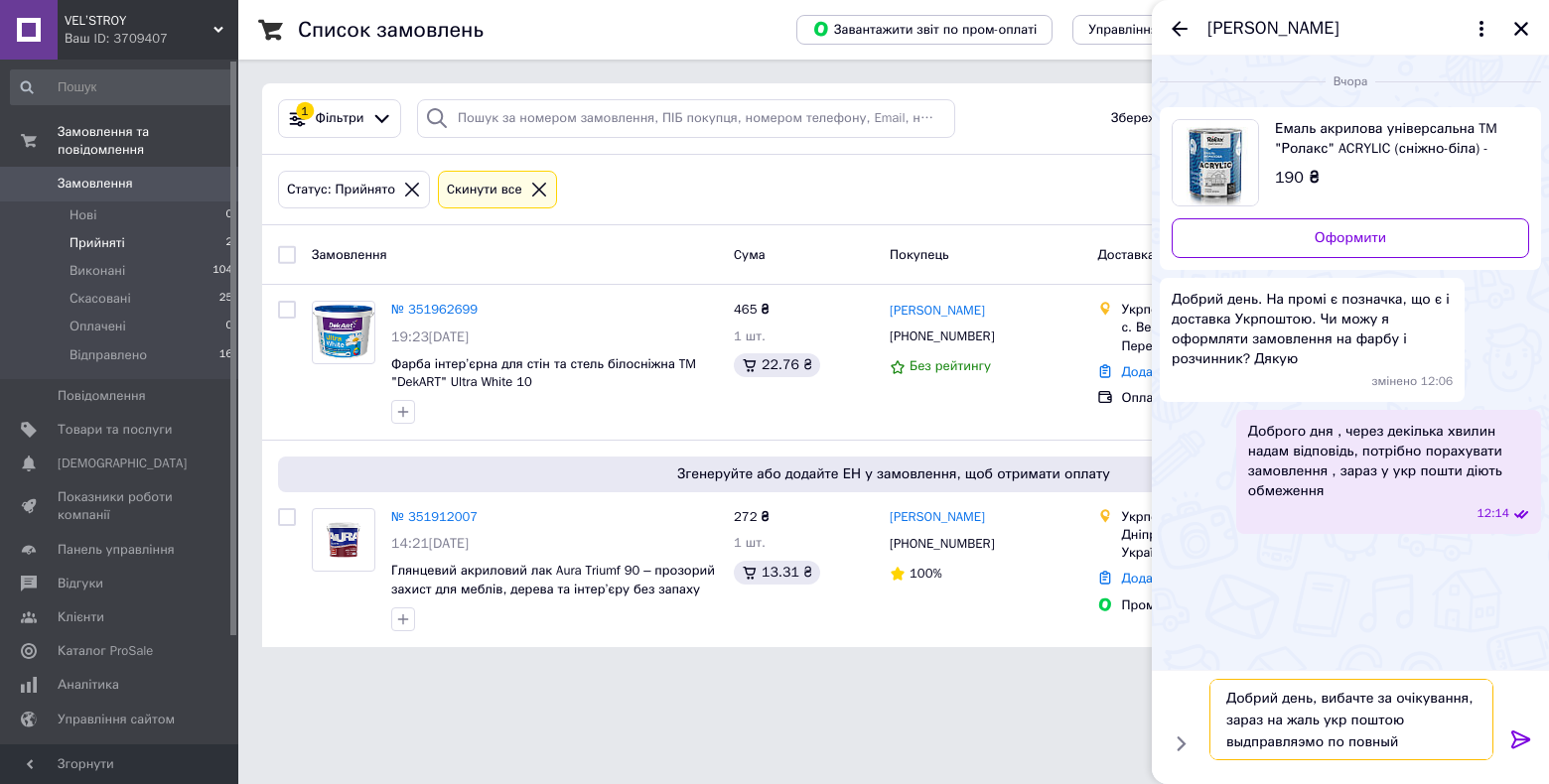 click on "Добрий день, вибачте за очікування, зараз на жаль укр поштою выдправляэмо по повный предоплаты" at bounding box center (1351, 719) 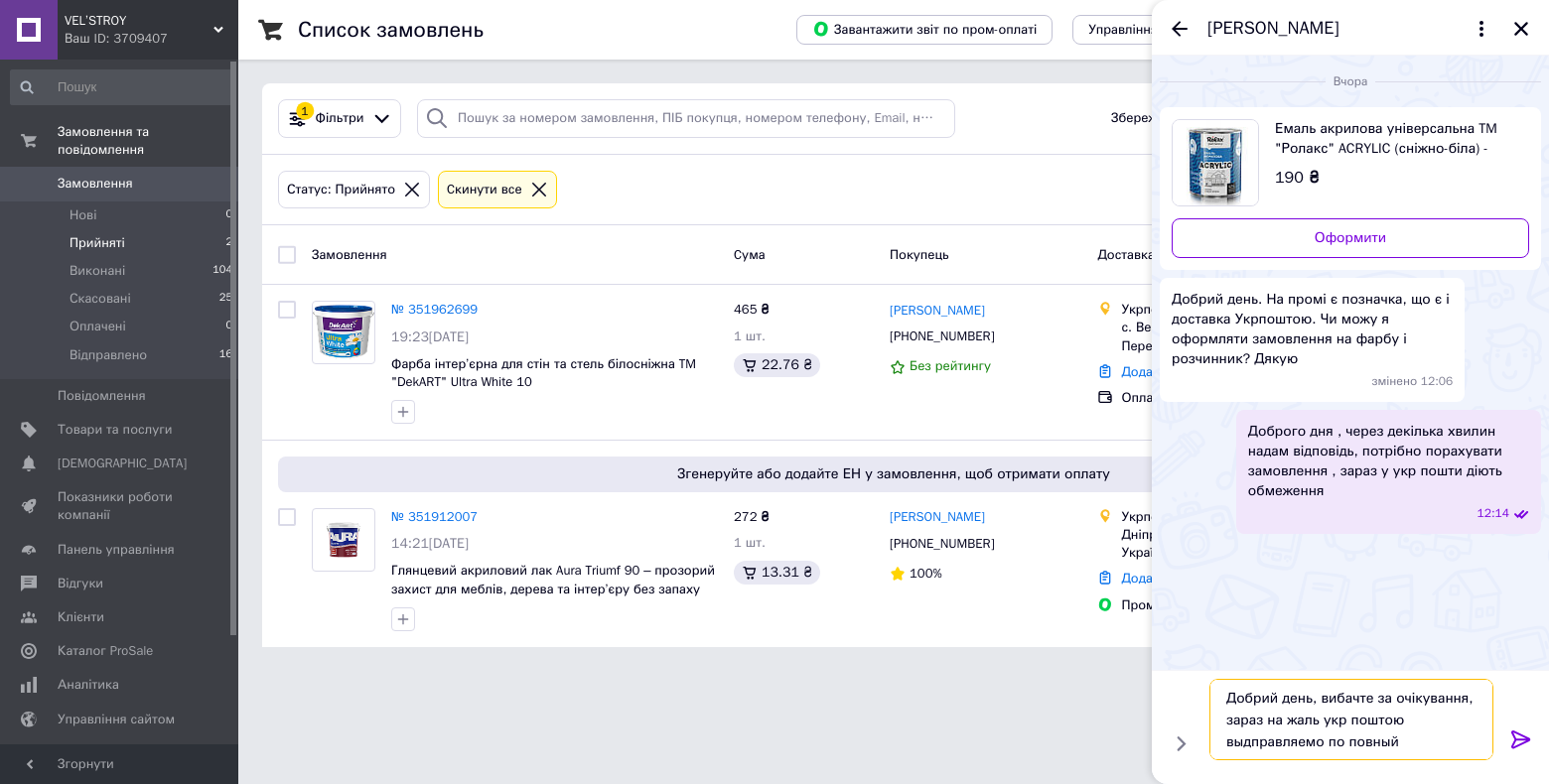 click on "Добрий день, вибачте за очікування, зараз на жаль укр поштою выдправляемо по повный предоплаты" at bounding box center (1351, 719) 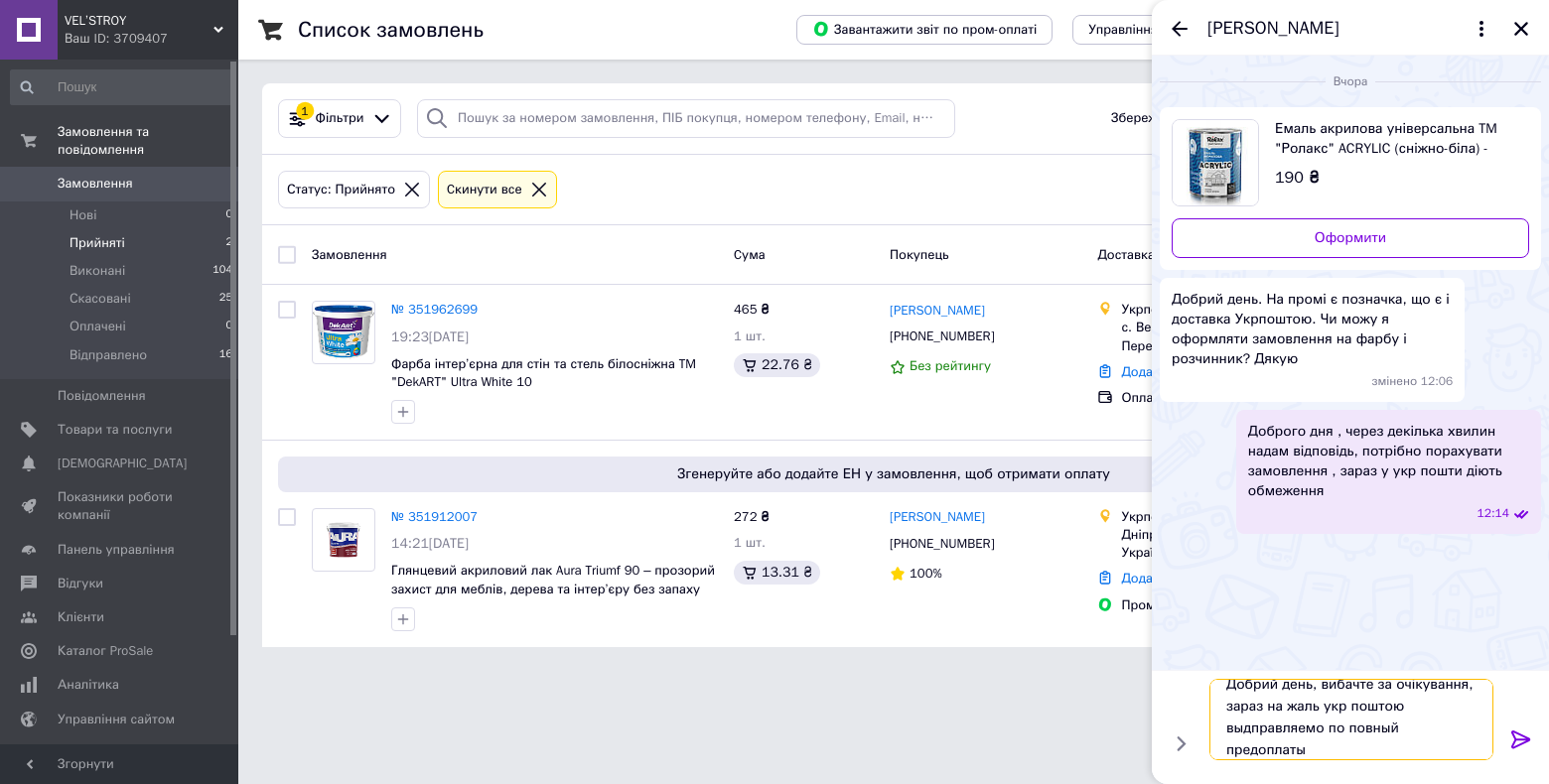 click on "Добрий день, вибачте за очікування, зараз на жаль укр поштою выдправляемо по повный предоплаты" at bounding box center (1351, 719) 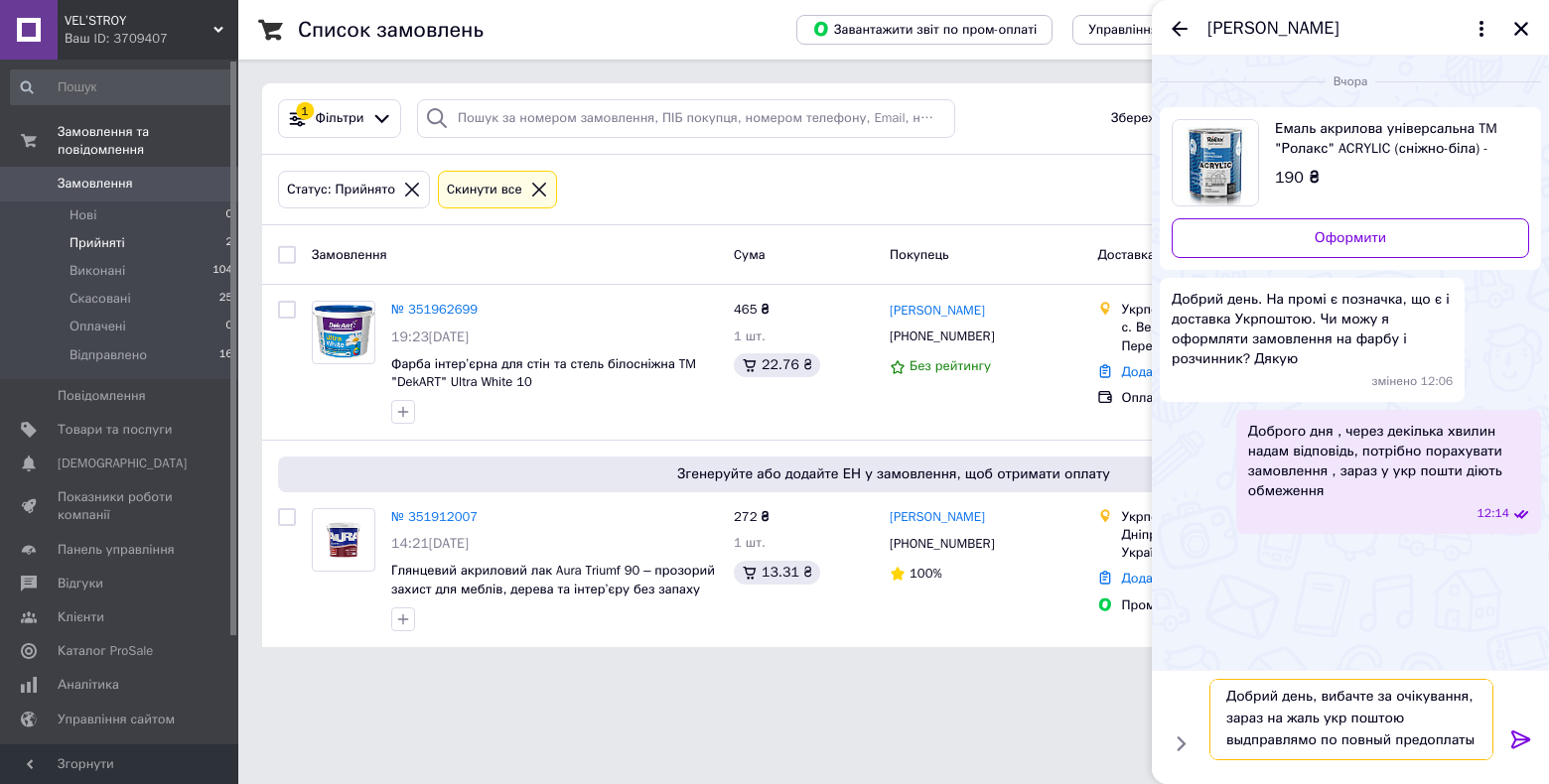 scroll, scrollTop: 2, scrollLeft: 0, axis: vertical 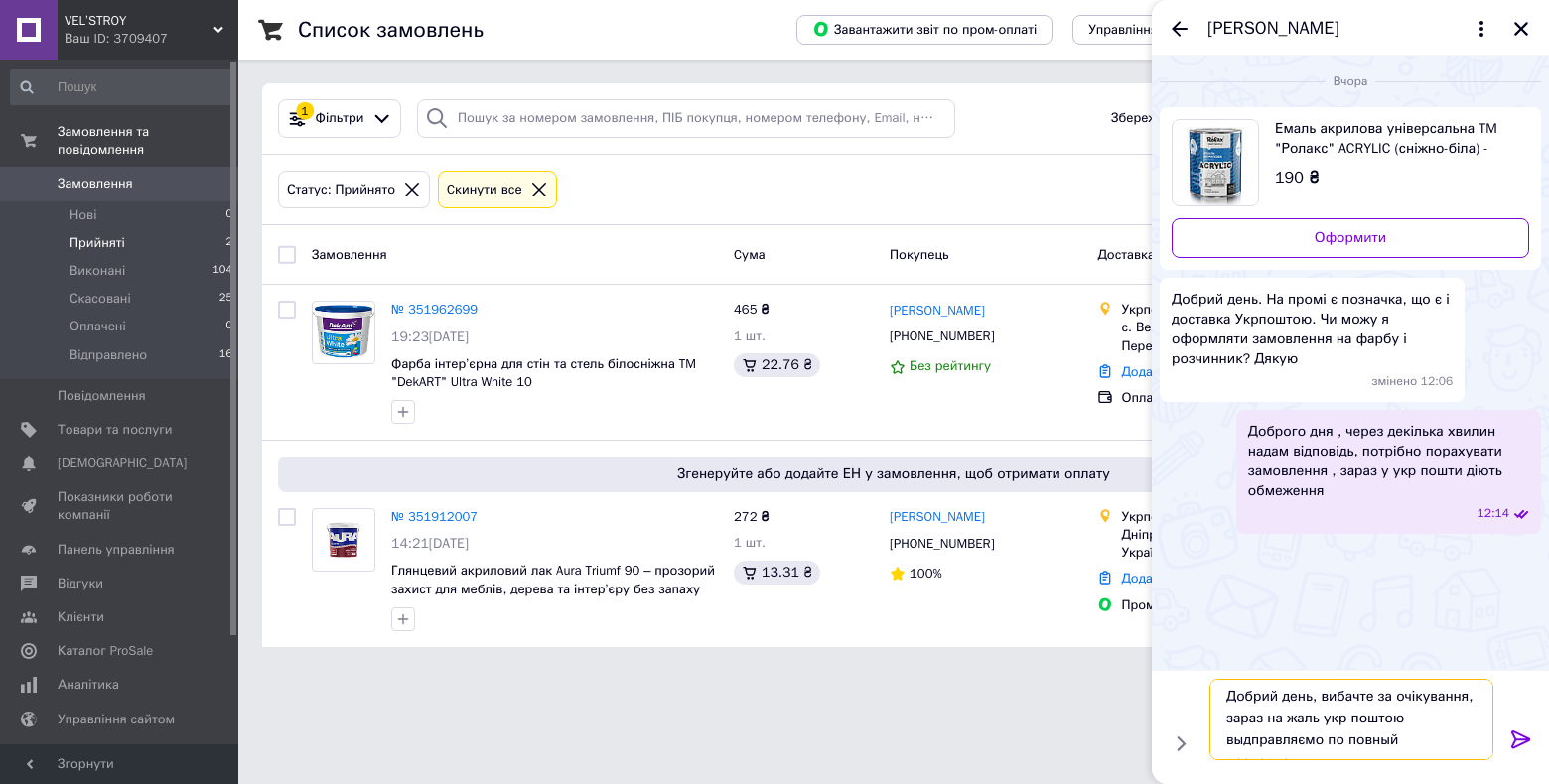 click on "Добрий день, вибачте за очікування, зараз на жаль укр поштою выдправляємо по повный предоплаты" at bounding box center (1351, 719) 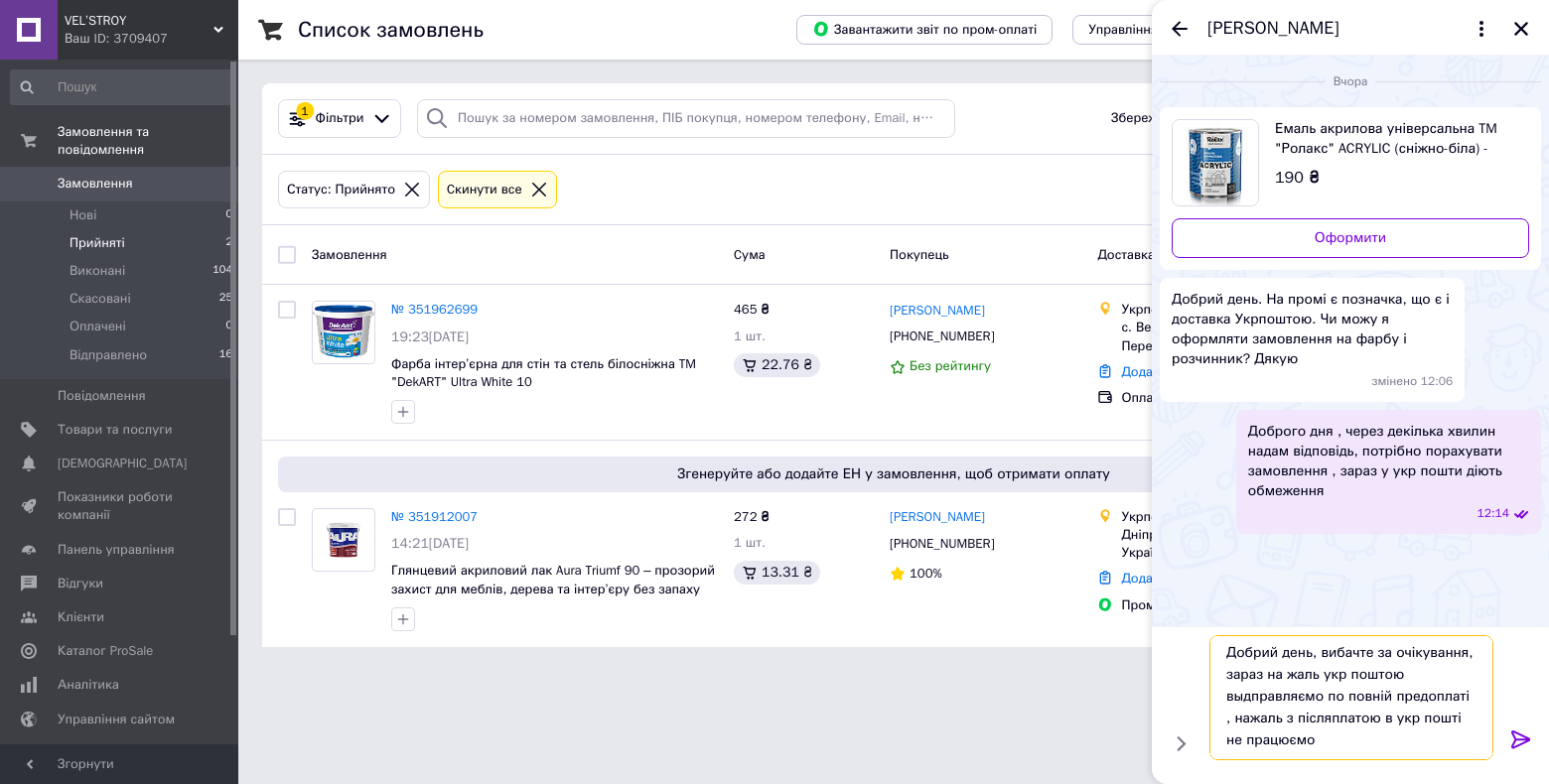 type on "Добрий день, вибачте за очікування, зараз на жаль укр поштою выдправляємо по повній предоплаті , нажаль з післяплатою в укр пошті не працюємо" 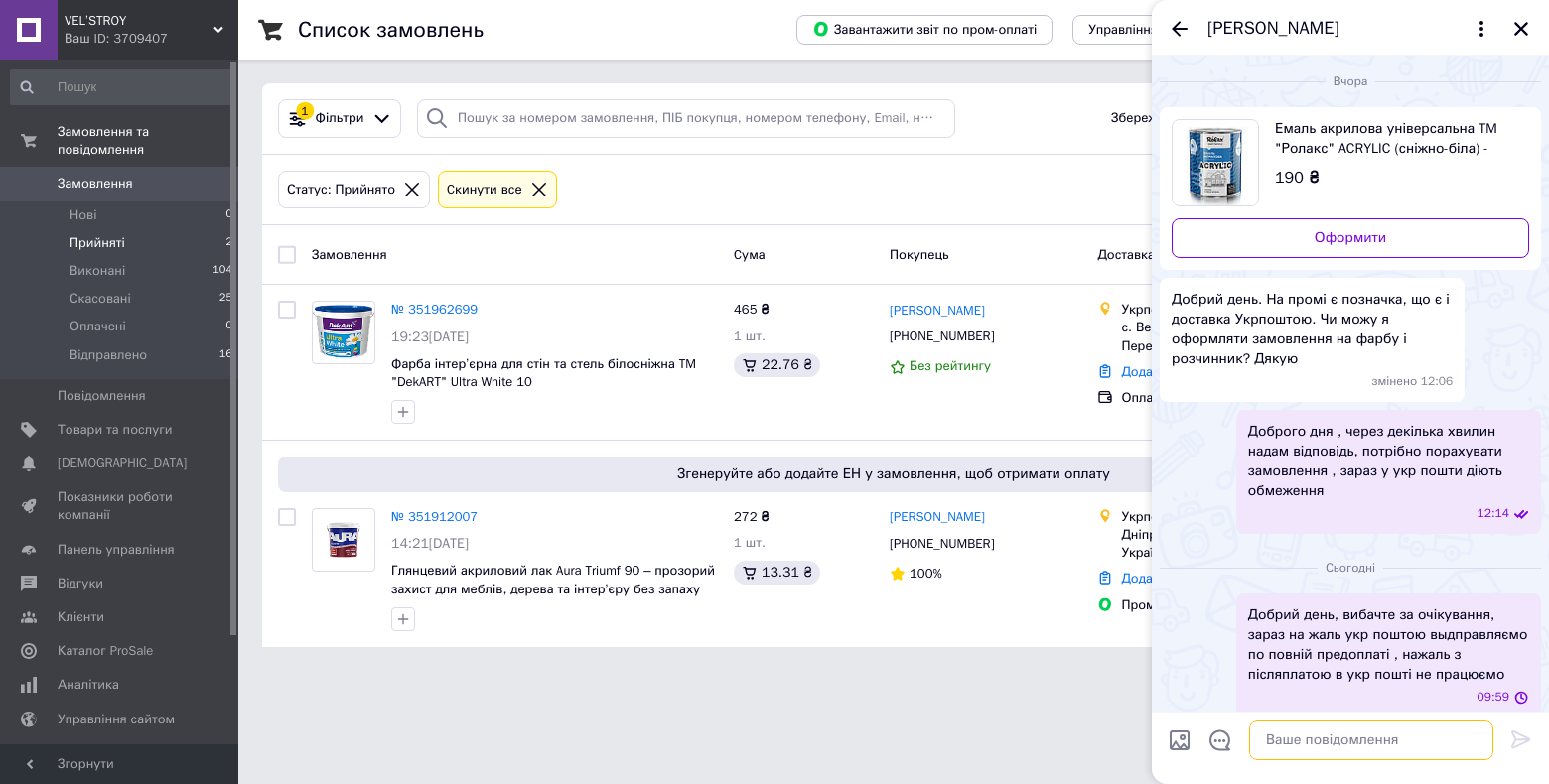scroll, scrollTop: 0, scrollLeft: 0, axis: both 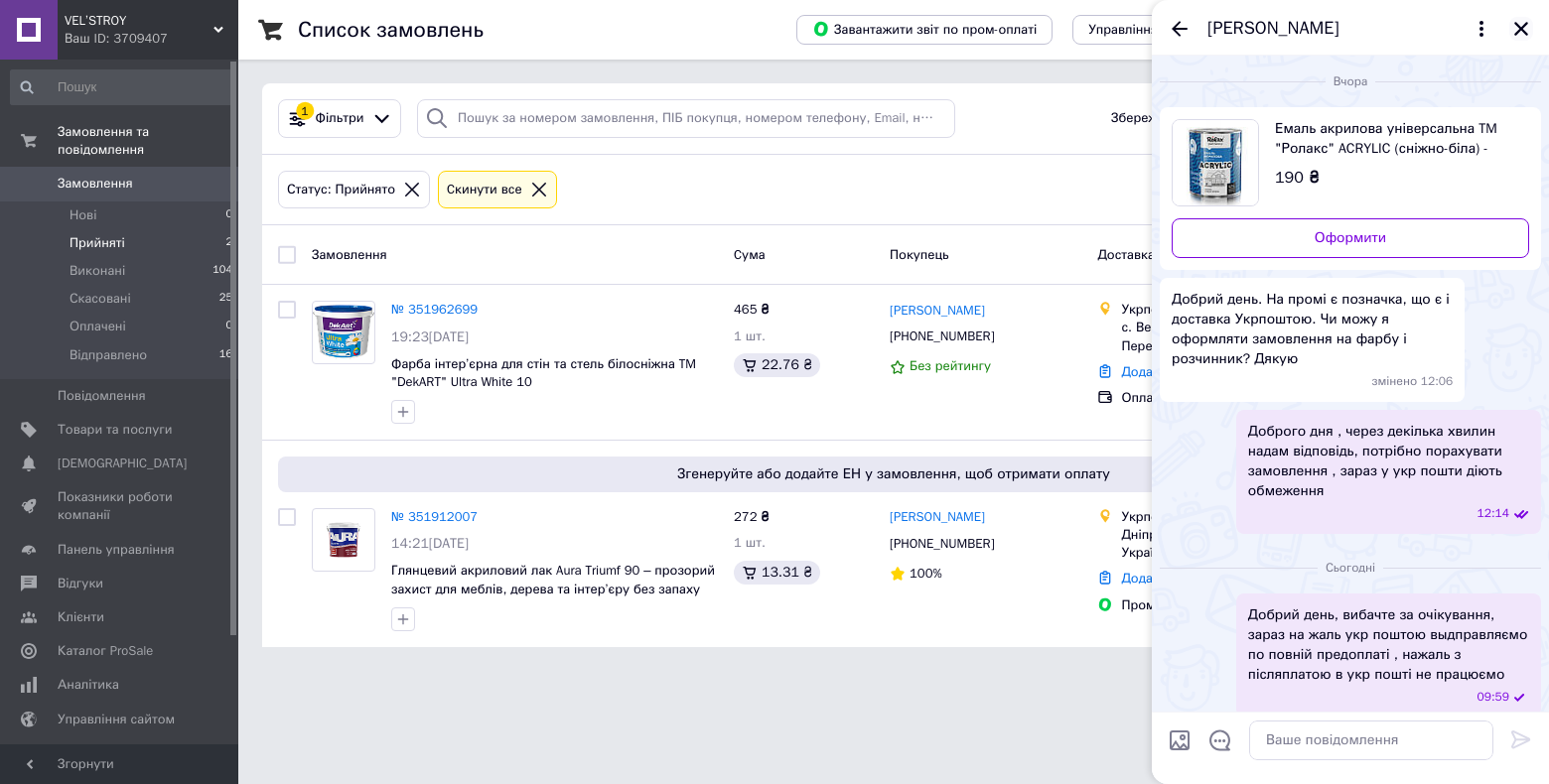 click 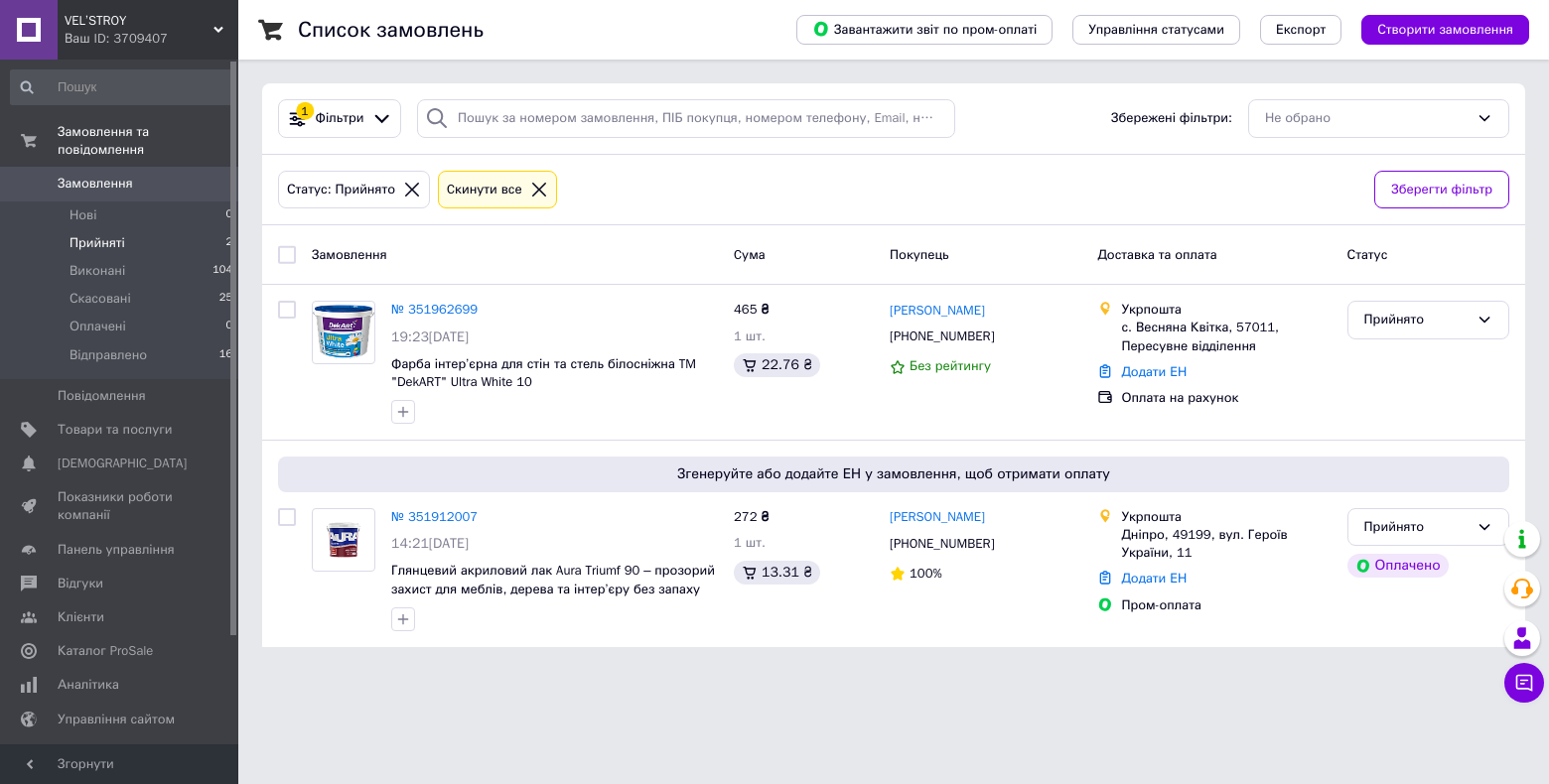 click on "VEL’STROY Ваш ID: 3709407 Сайт VEL’STROY Кабінет покупця Перевірити стан системи Сторінка на порталі Валентин Ільїн Довідка Вийти Замовлення та повідомлення Замовлення 0 Нові 0 Прийняті 2 Виконані 104 Скасовані 25 Оплачені 0 Відправлено 16 Повідомлення 0 Товари та послуги Сповіщення 0 Показники роботи компанії Панель управління Відгуки Клієнти Каталог ProSale Аналітика Управління сайтом Гаманець компанії Маркет Налаштування Тарифи та рахунки Prom мікс 1 000 Згорнути
Список замовлень   Управління статусами 1 Cума" at bounding box center [774, 335] 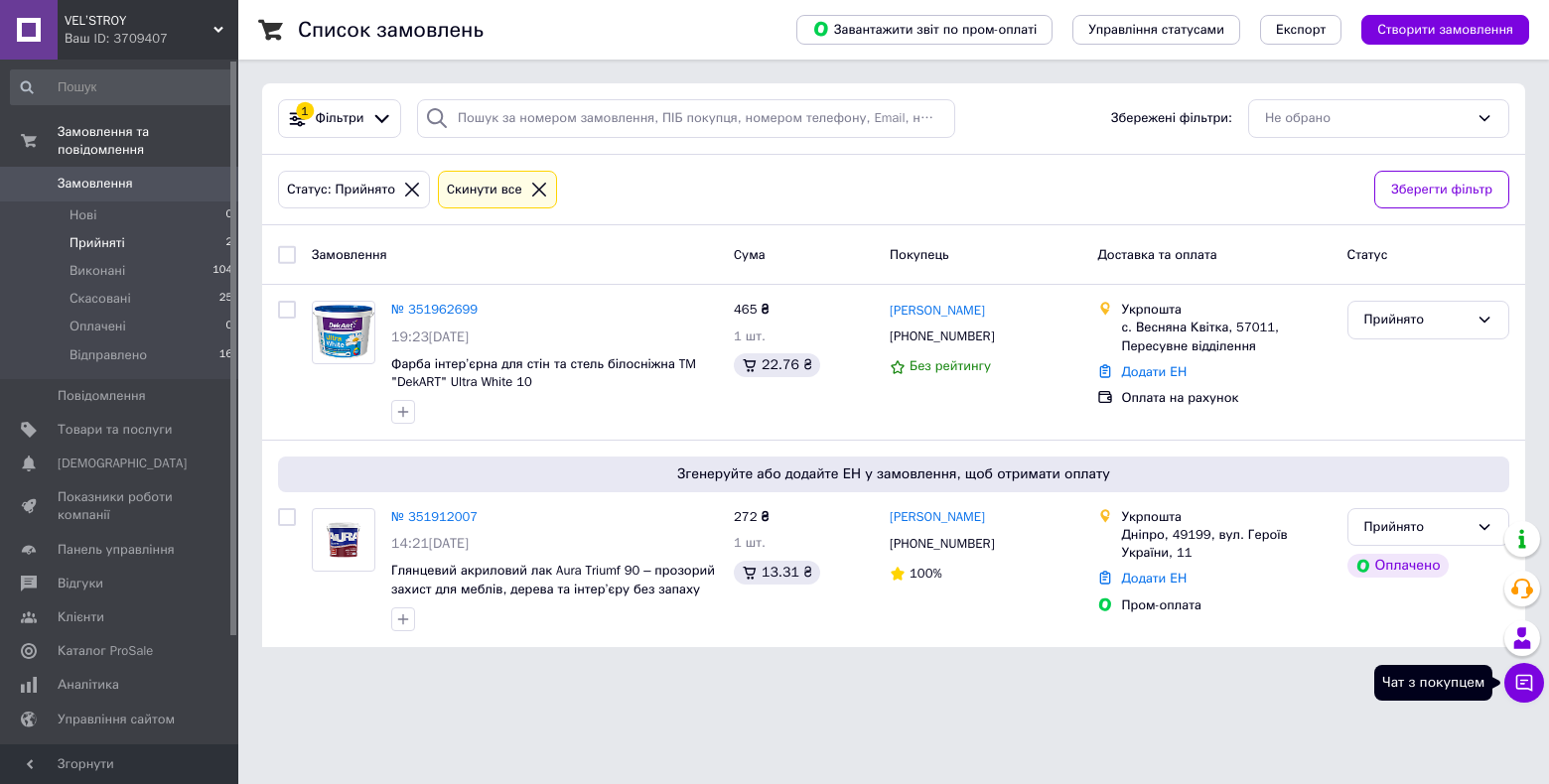 click on "Чат з покупцем" at bounding box center (1524, 683) 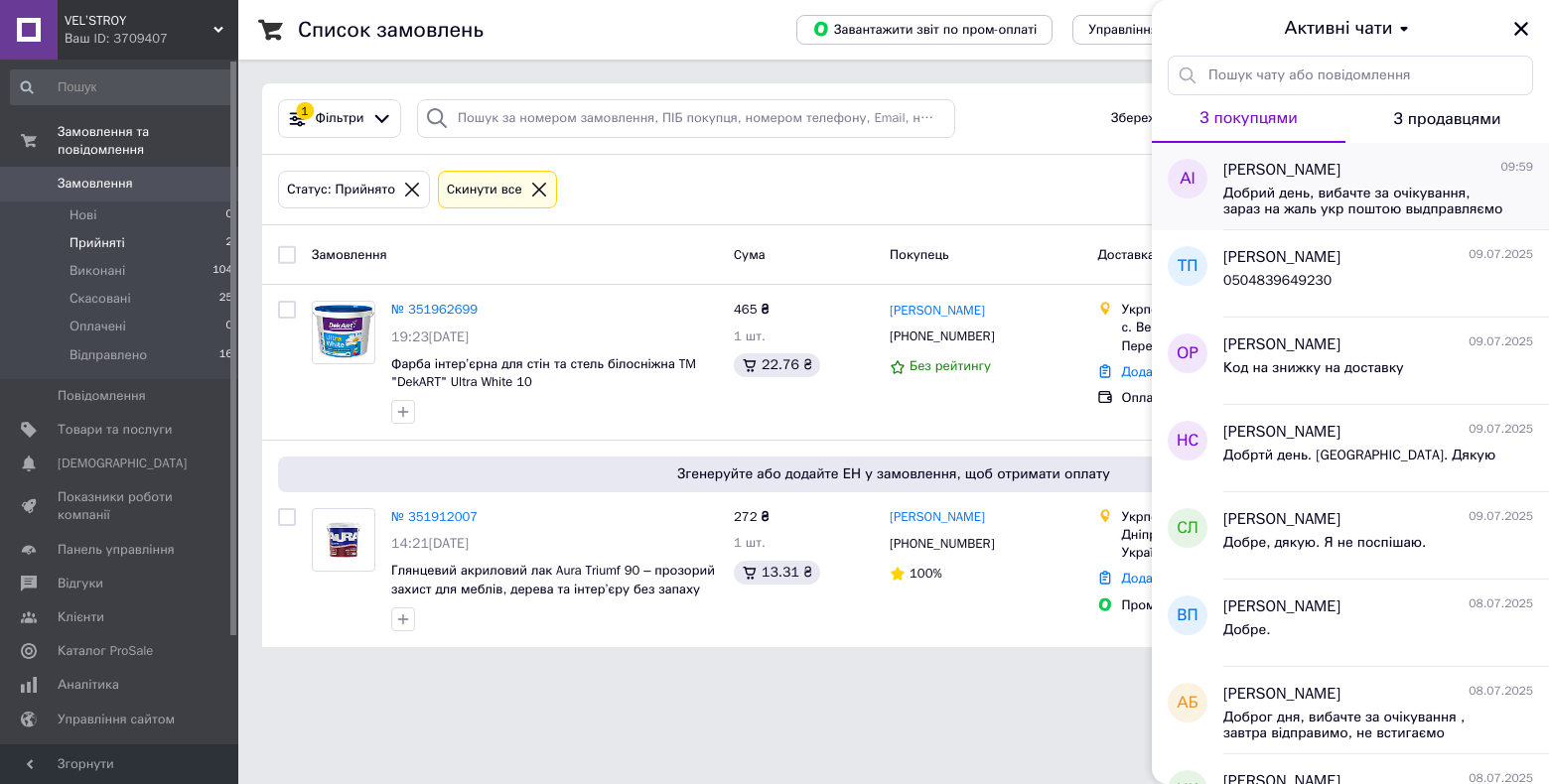click on "Александр Ільченко 09:59 Добрий день, вибачте за очікування, зараз на жаль укр поштою выдправляємо по повній предоплаті , нажаль з післяплатою в укр пошті не працюємо" at bounding box center [1386, 187] 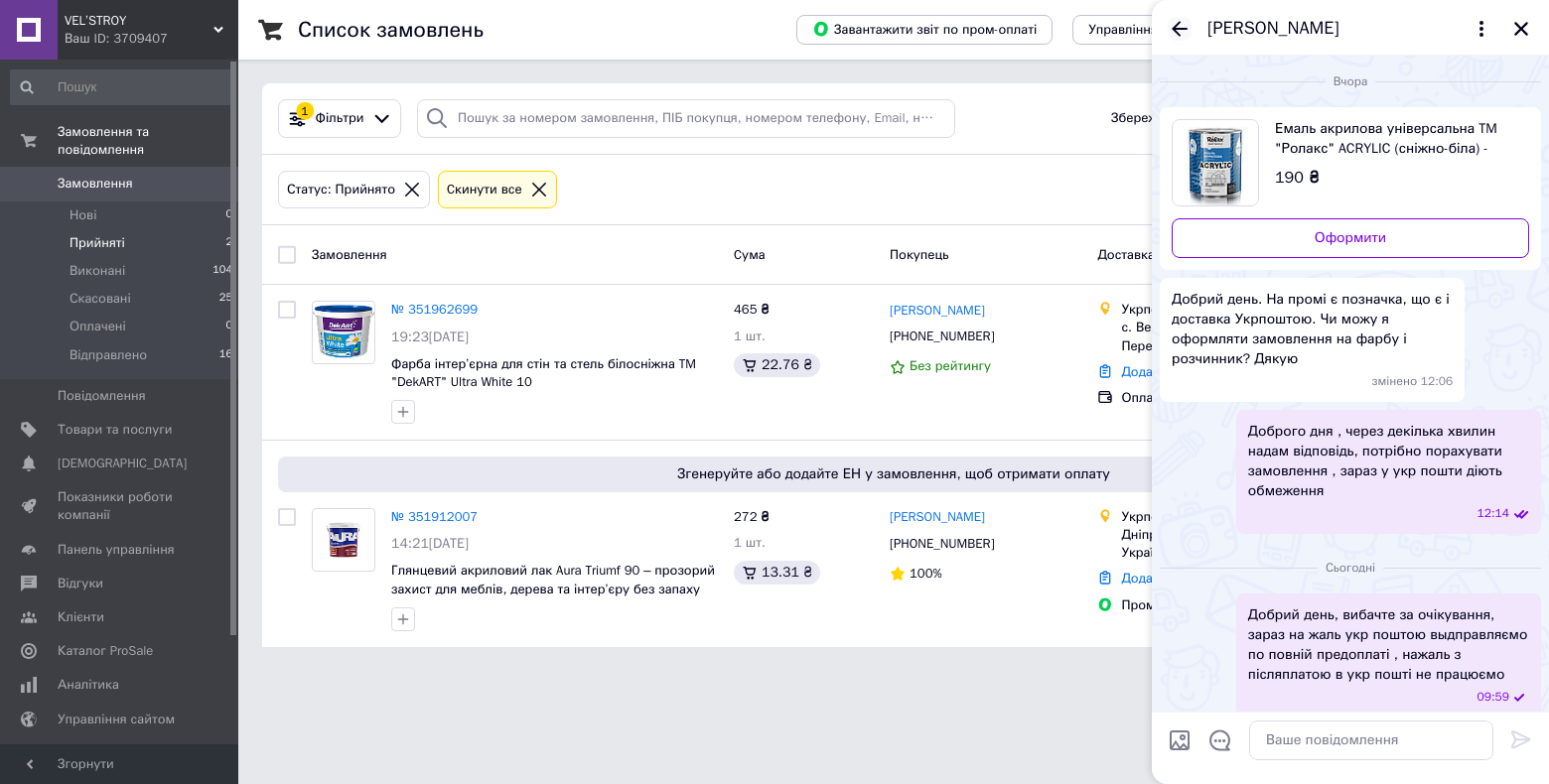 click 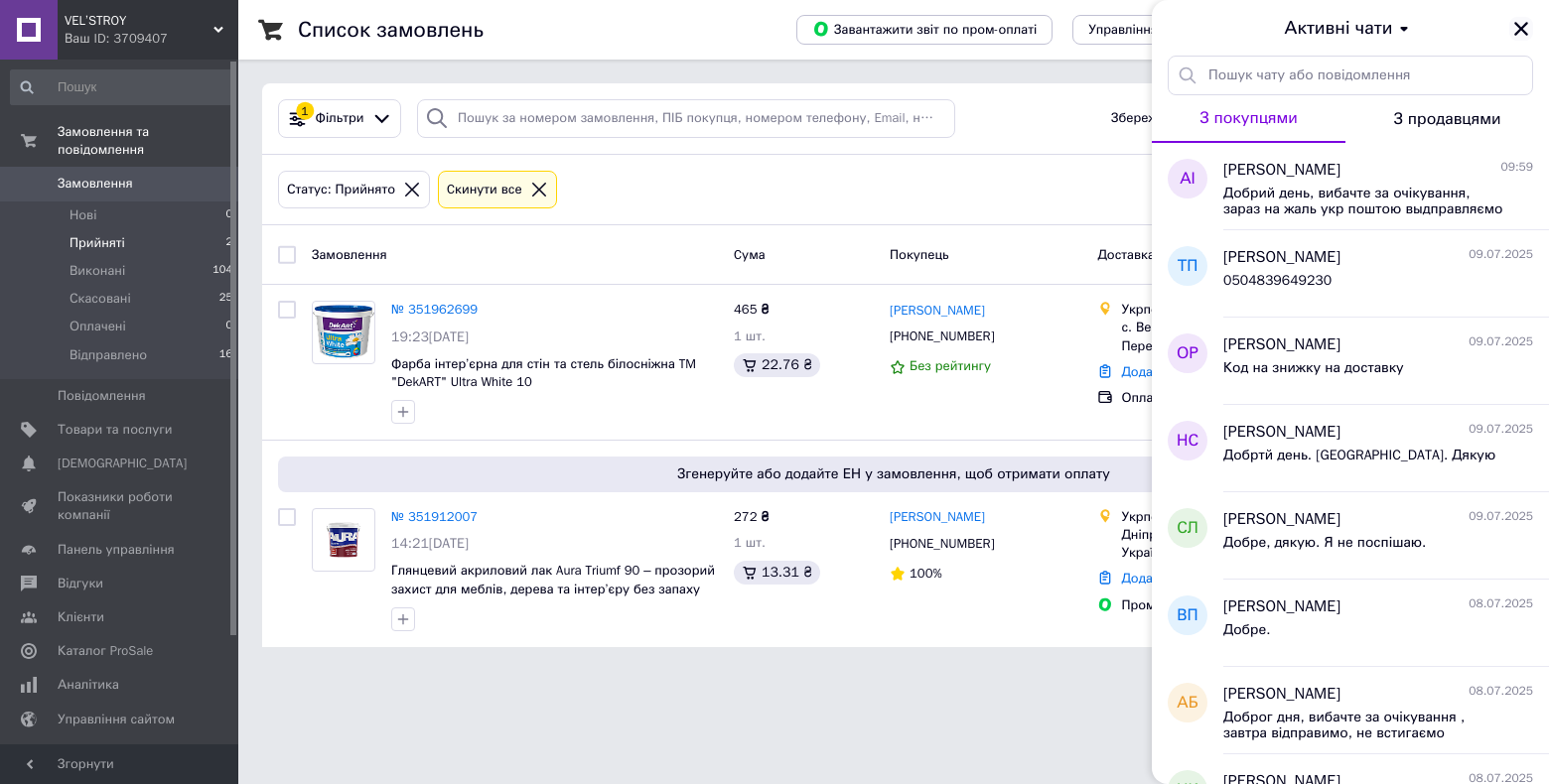 click 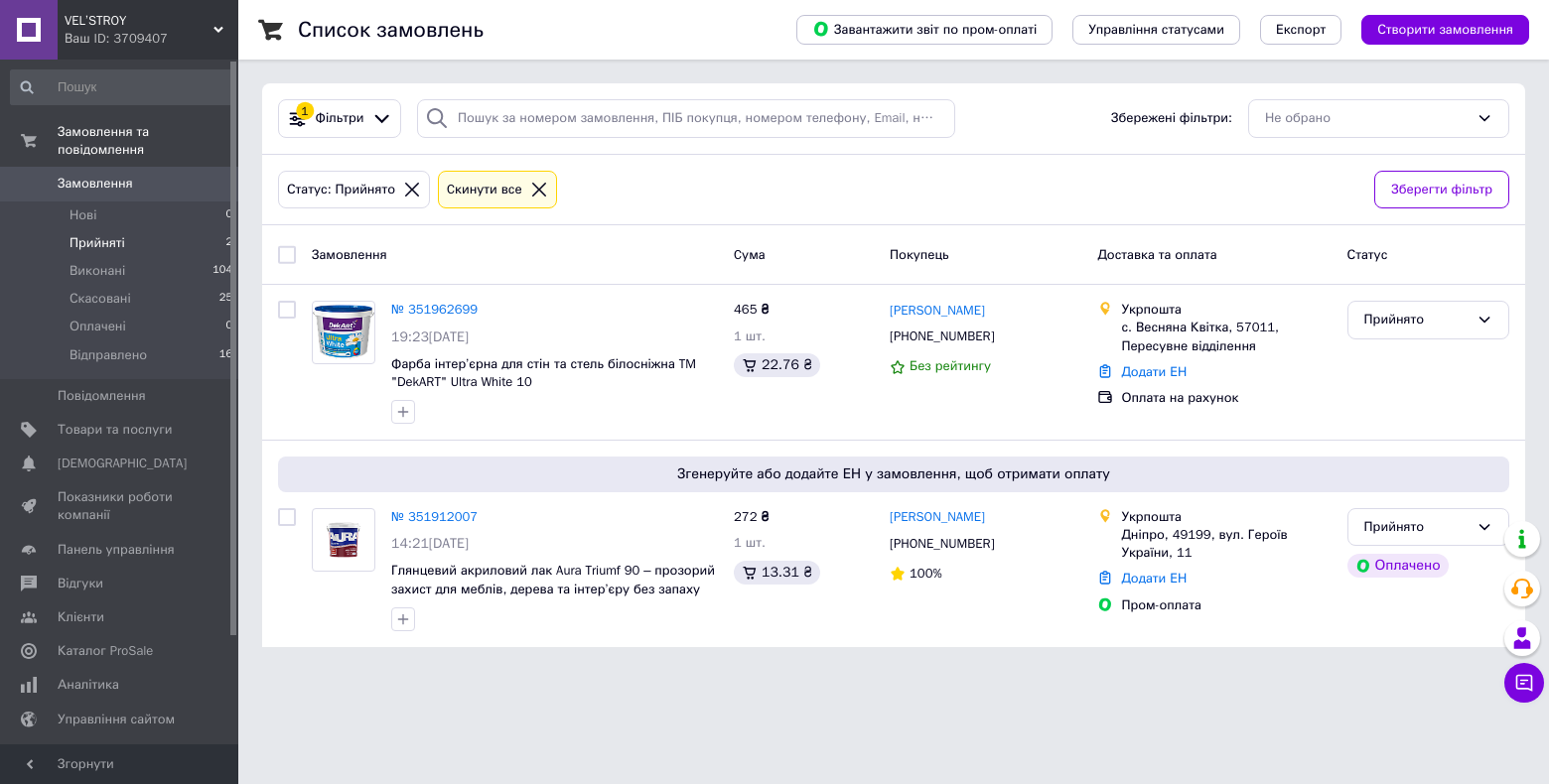 click on "Прийняті 2" at bounding box center (122, 243) 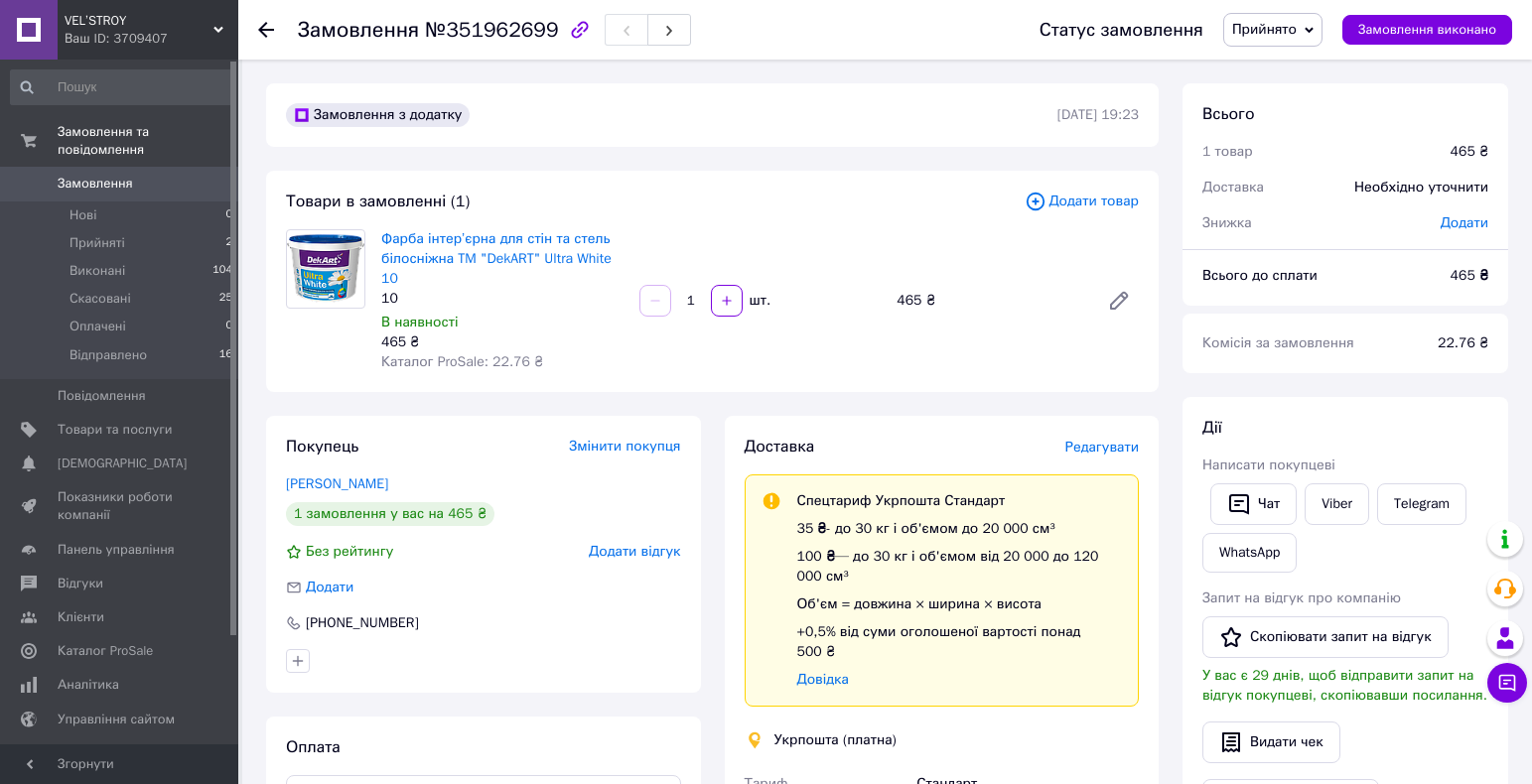 scroll, scrollTop: 0, scrollLeft: 0, axis: both 